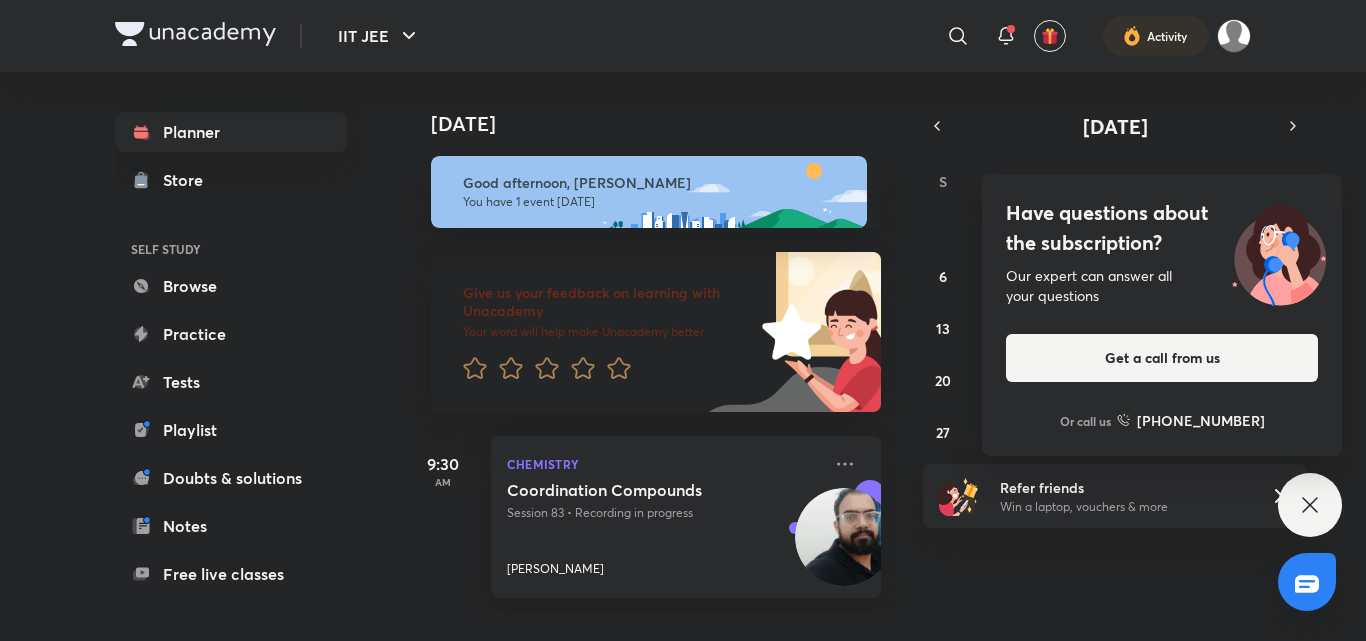 scroll, scrollTop: 0, scrollLeft: 0, axis: both 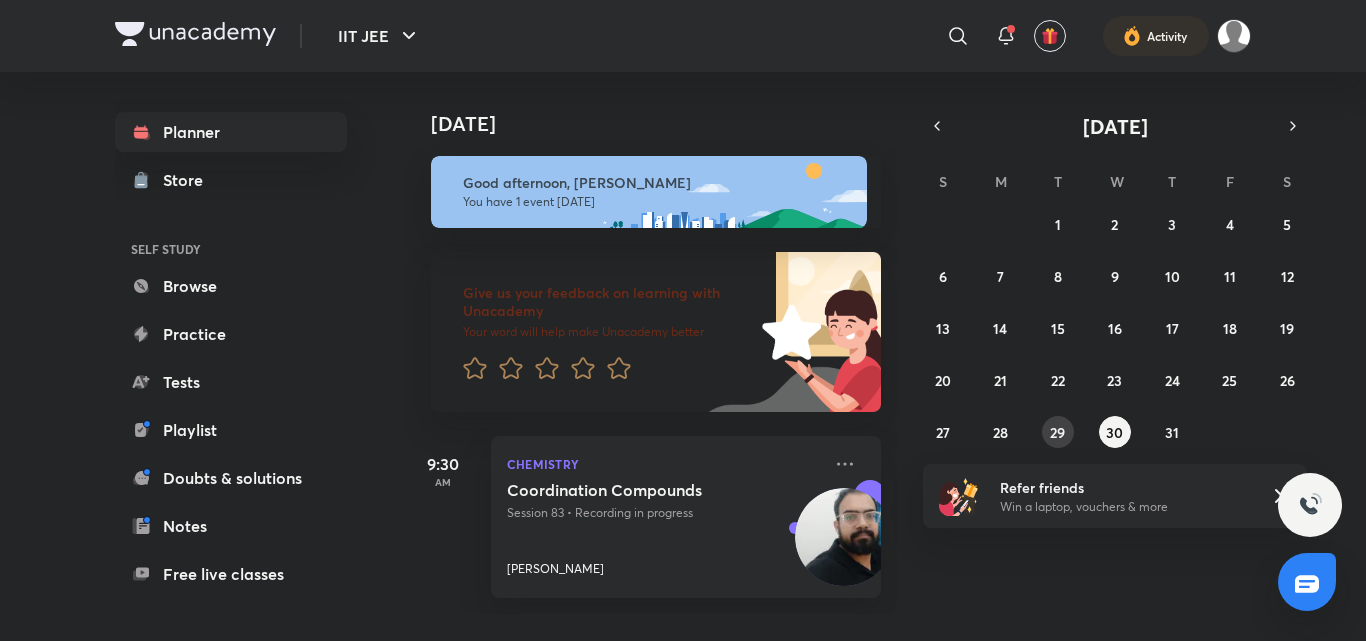 click on "29" at bounding box center (1058, 432) 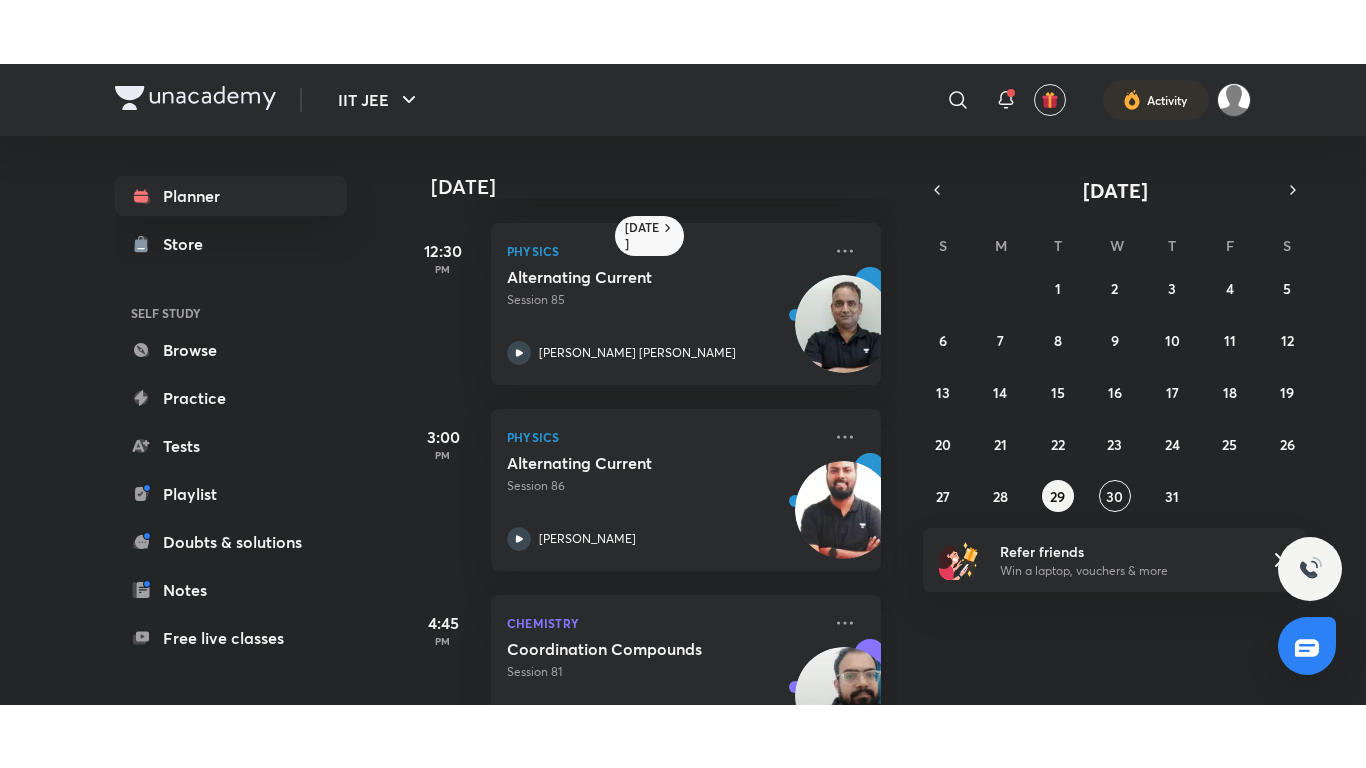 scroll, scrollTop: 642, scrollLeft: 0, axis: vertical 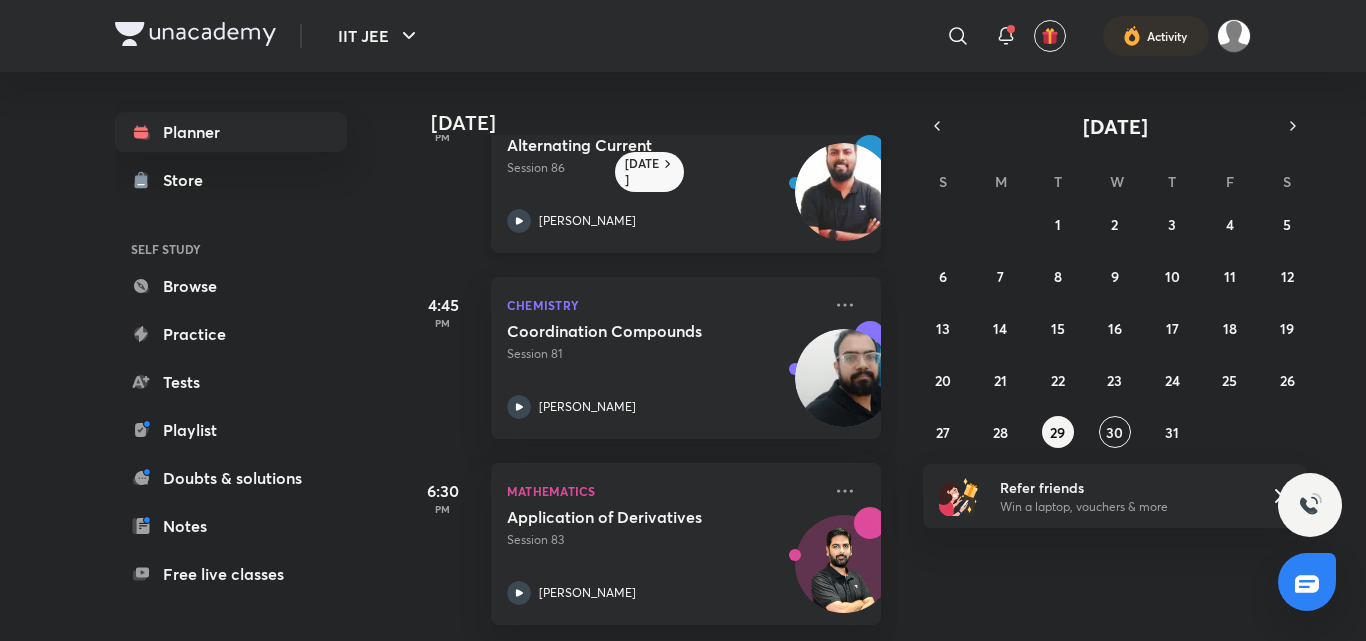 click on "[PERSON_NAME]" at bounding box center (664, 221) 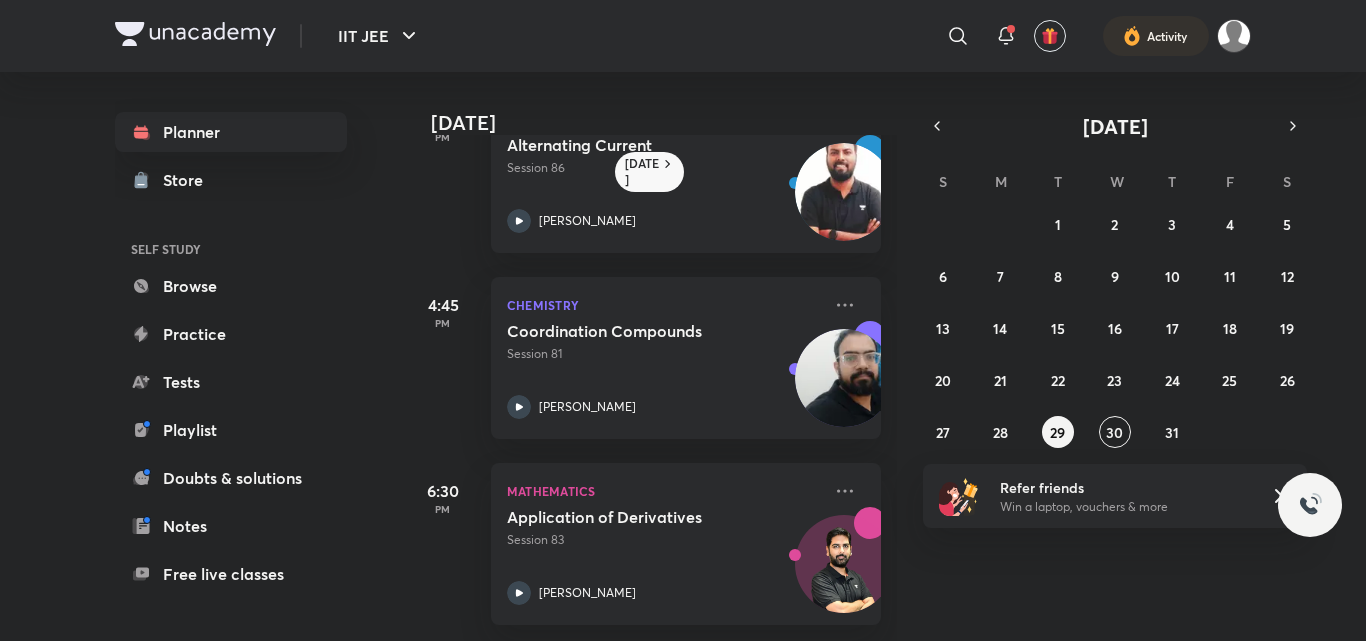 scroll, scrollTop: 515, scrollLeft: 0, axis: vertical 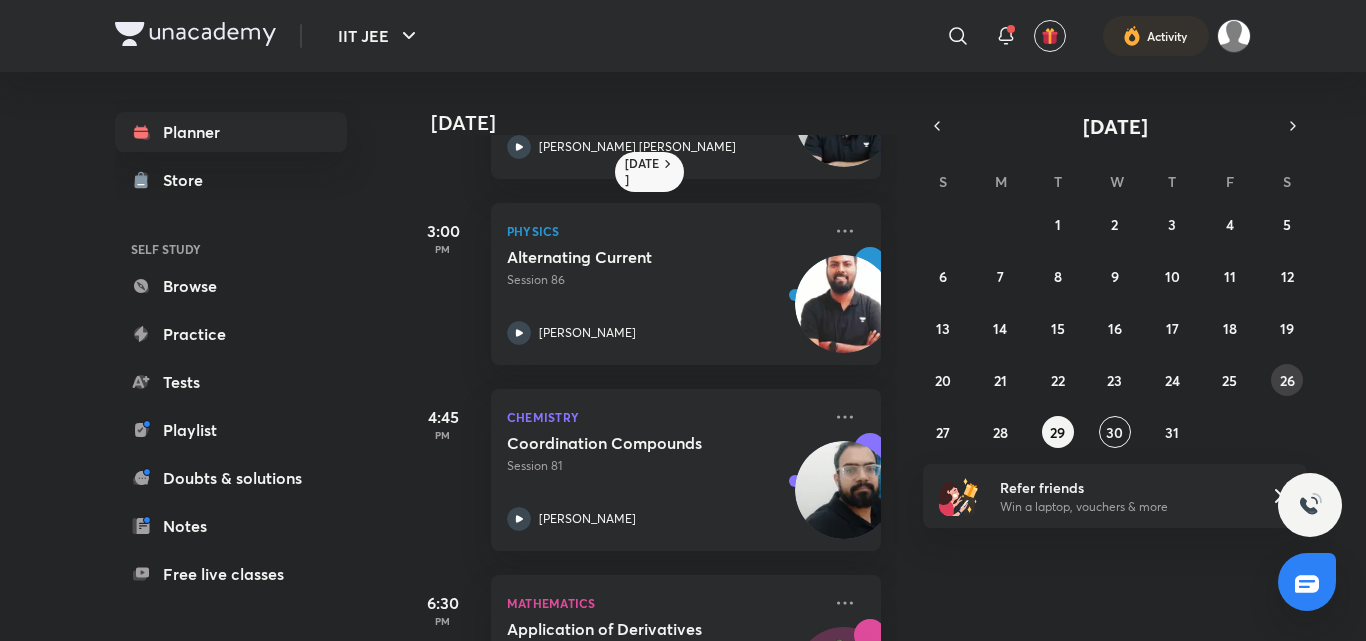 click on "26" at bounding box center [1287, 380] 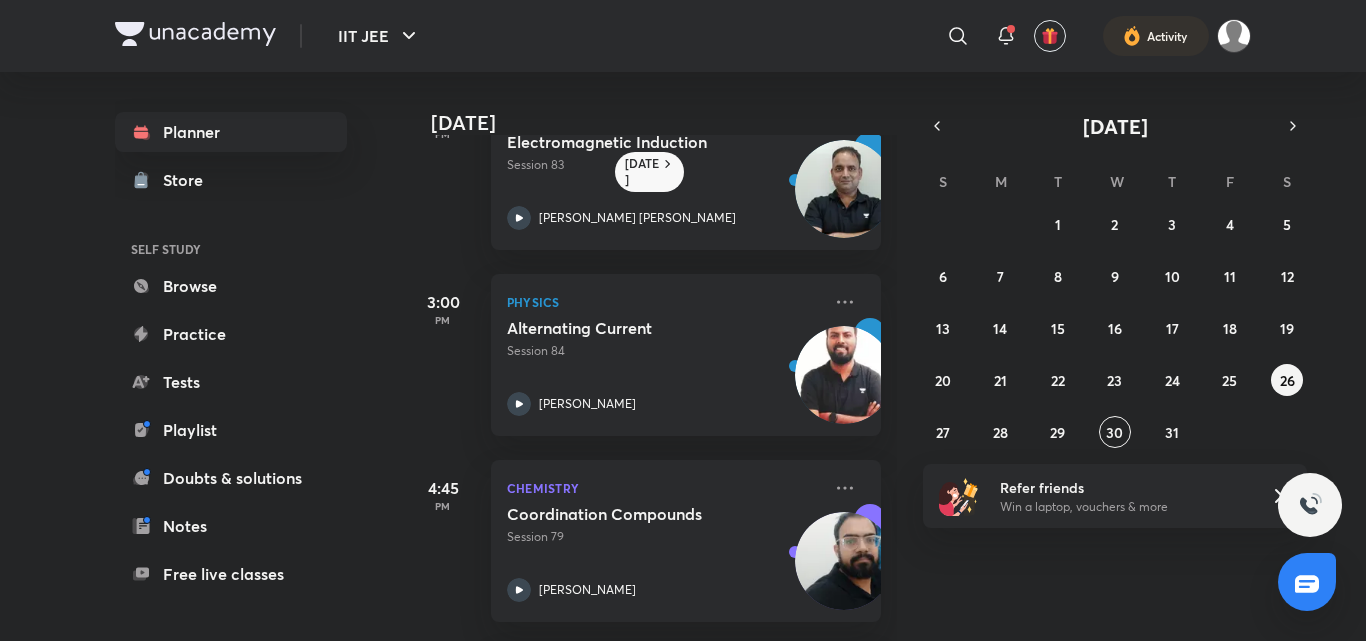 scroll, scrollTop: 382, scrollLeft: 0, axis: vertical 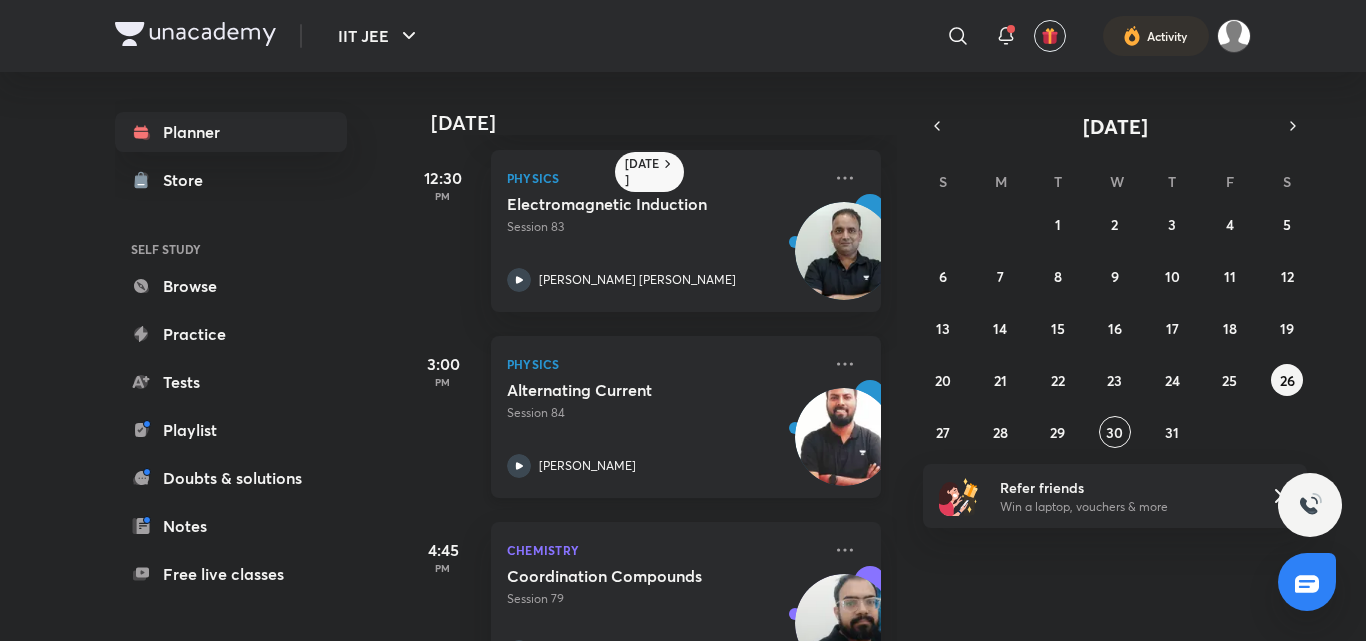 click on "Alternating Current Session 84 [PERSON_NAME]" at bounding box center (664, 429) 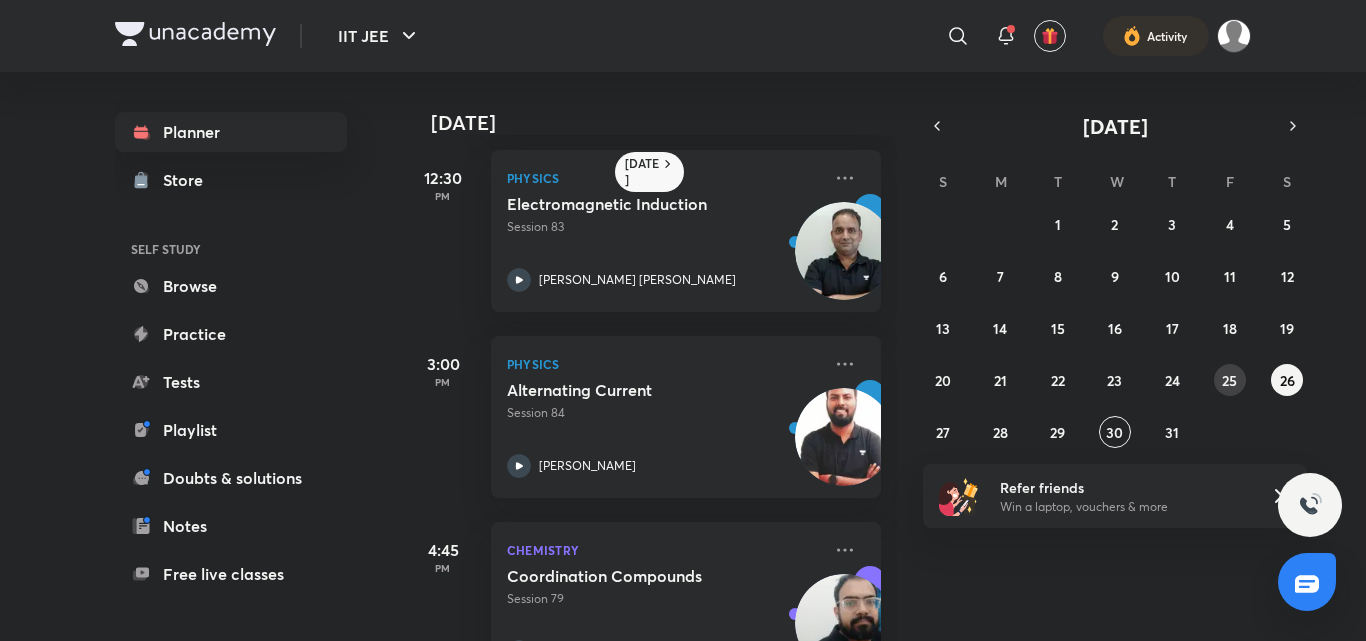 click on "25" at bounding box center [1229, 380] 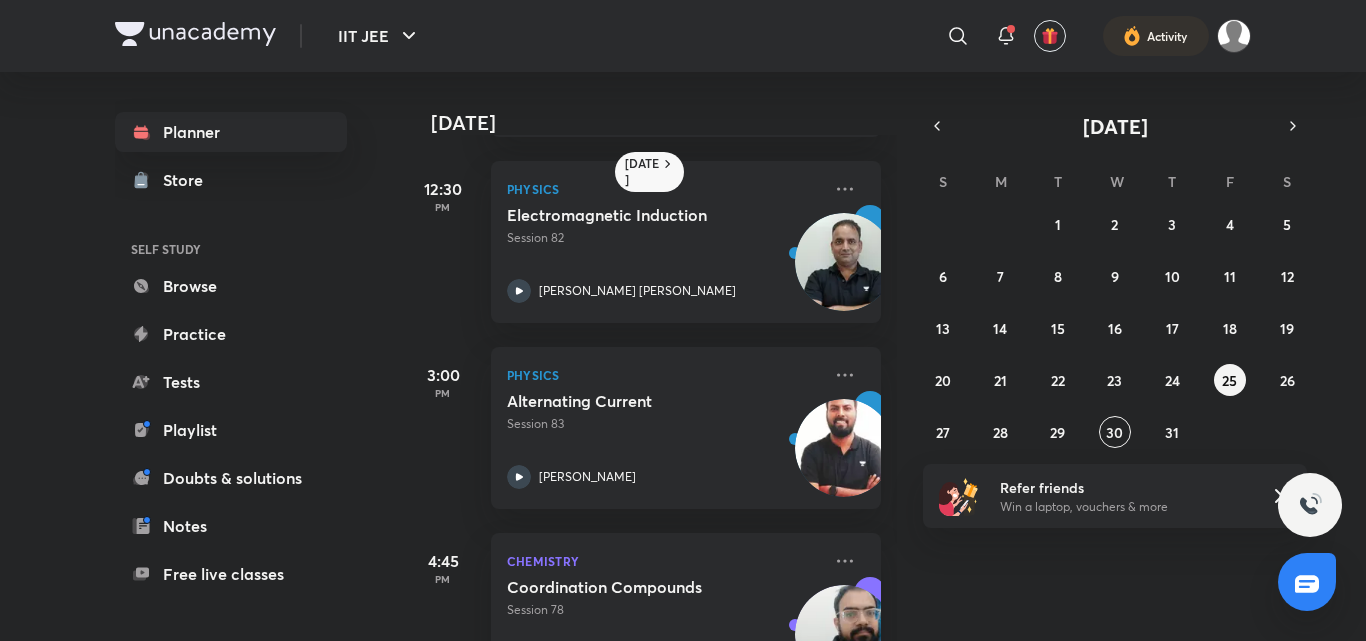 scroll, scrollTop: 373, scrollLeft: 0, axis: vertical 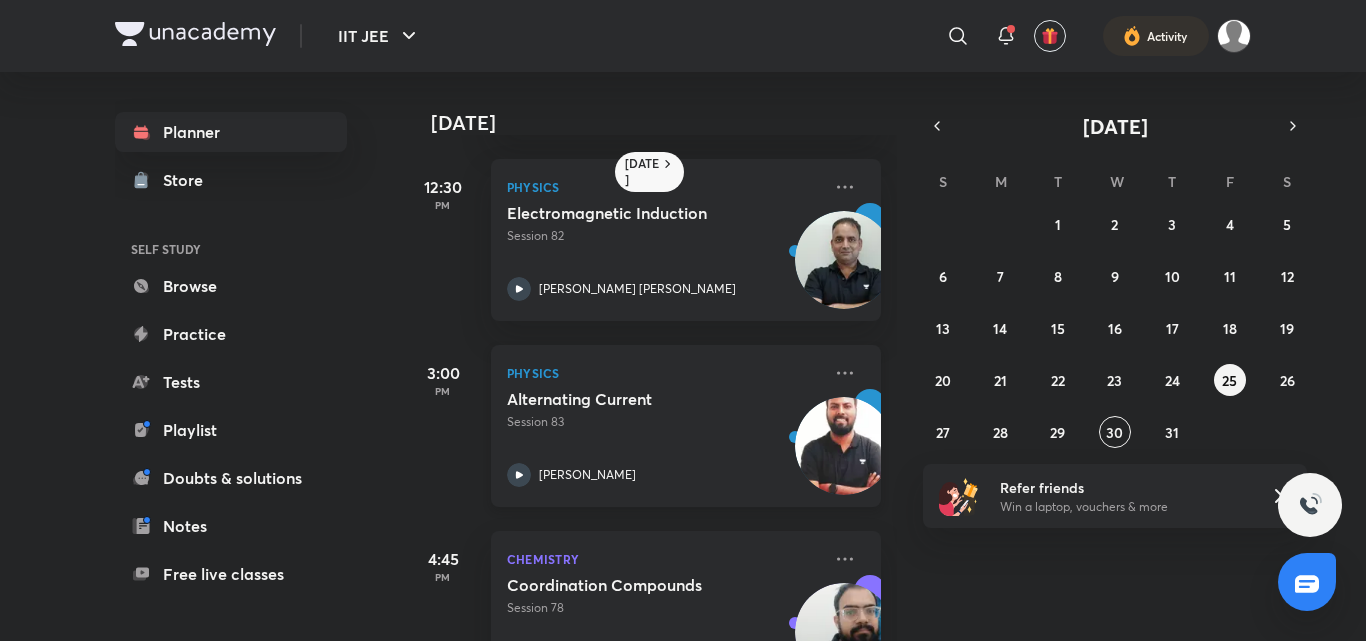 click on "Physics" at bounding box center [664, 373] 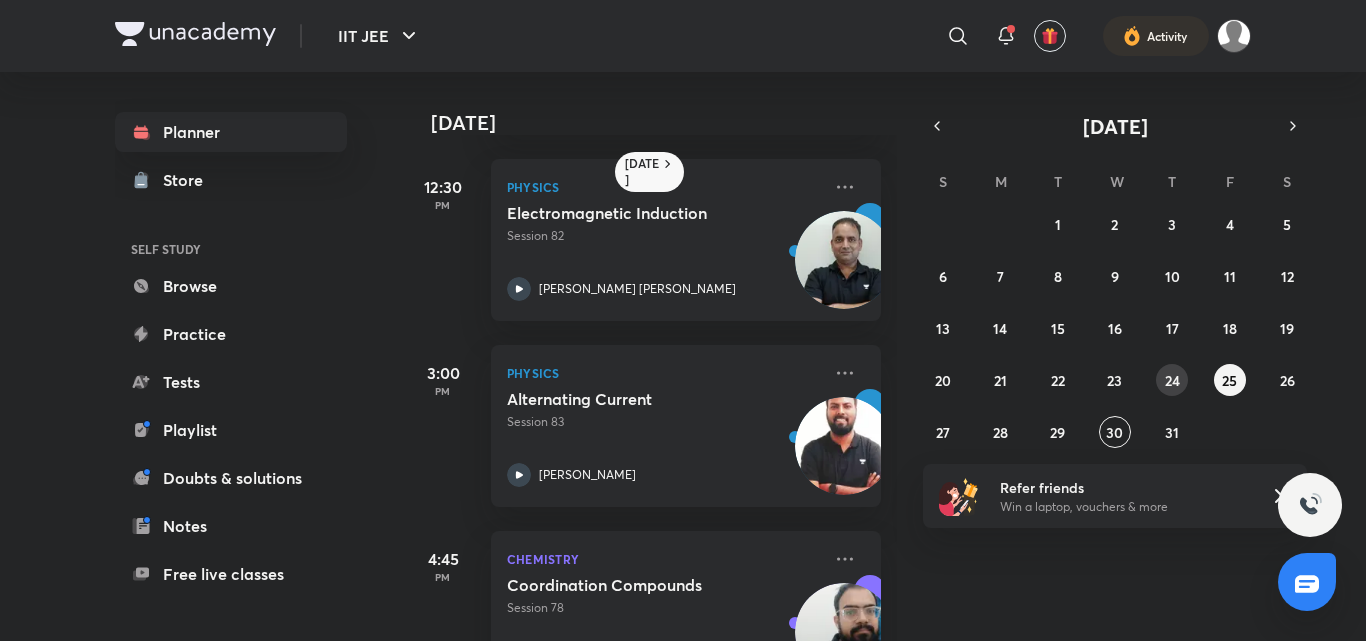 click on "24" at bounding box center [1172, 380] 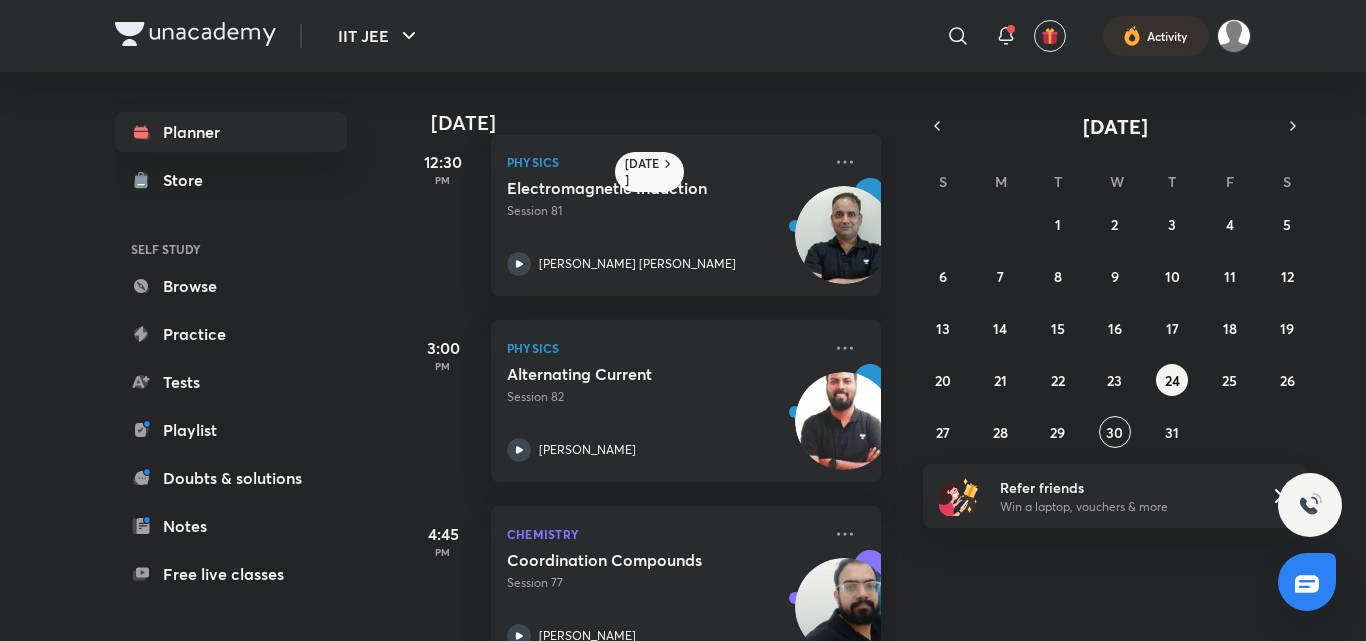 scroll, scrollTop: 433, scrollLeft: 0, axis: vertical 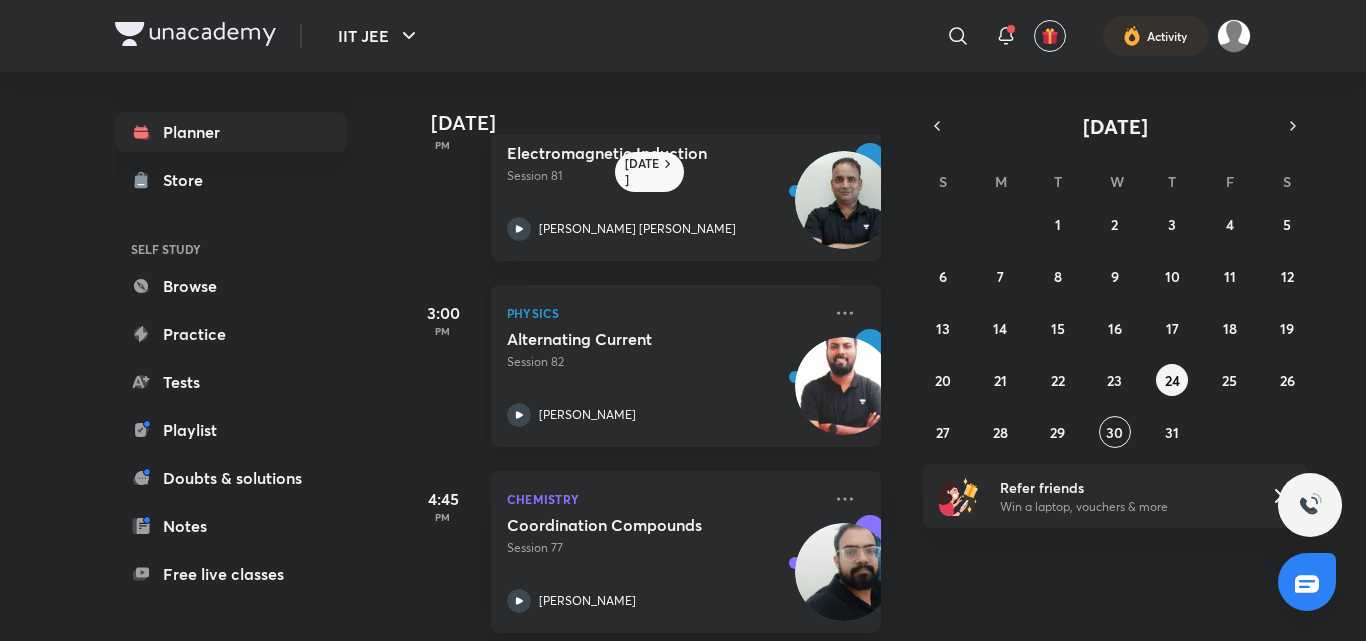 click on "Alternating Current Session 82" at bounding box center [664, 350] 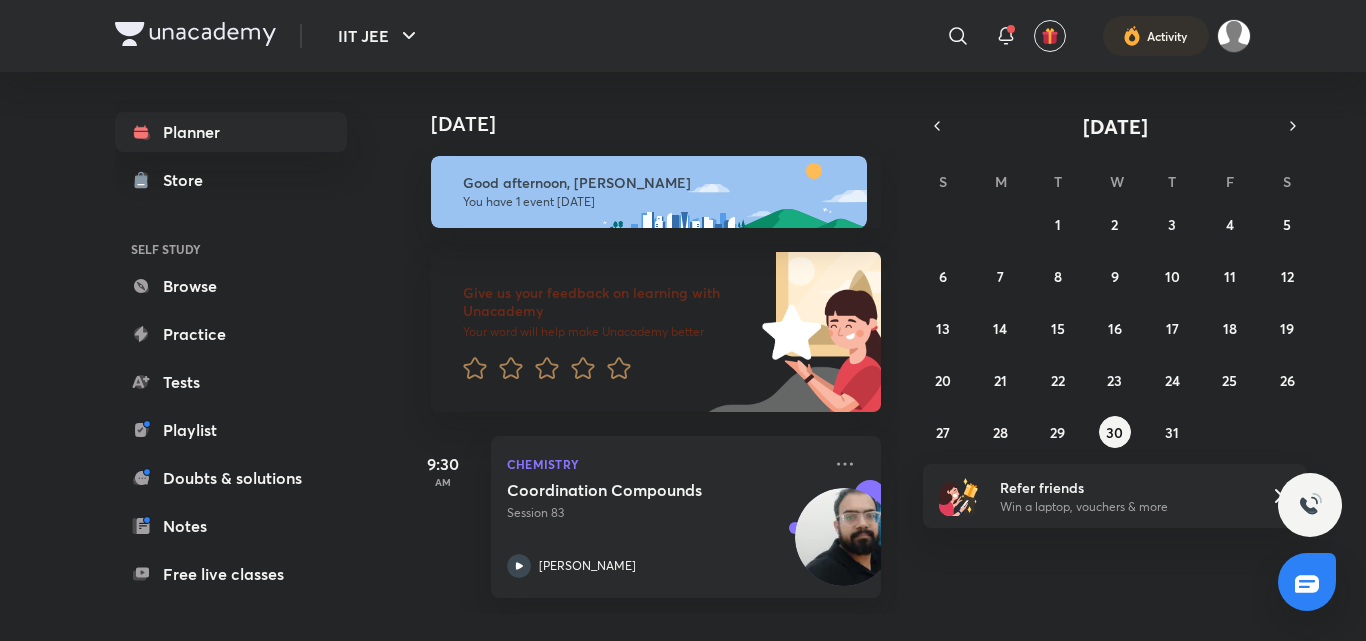scroll, scrollTop: 0, scrollLeft: 0, axis: both 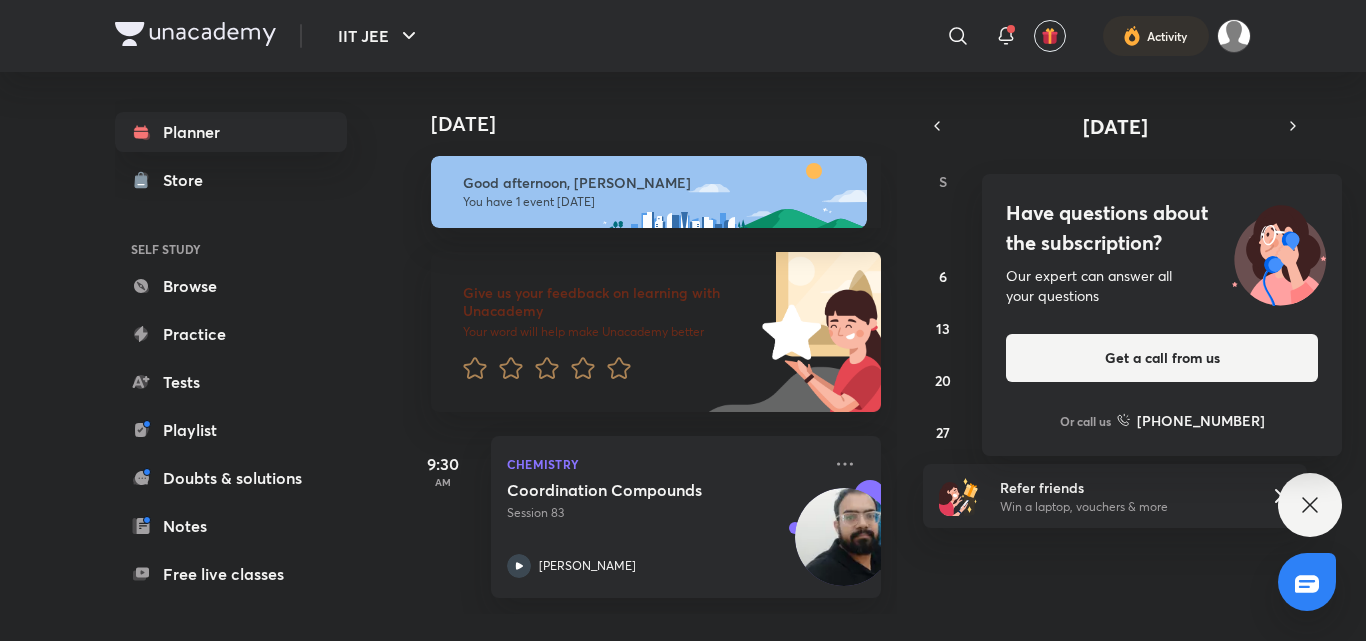 click on "Have questions about the subscription?" at bounding box center [1162, 228] 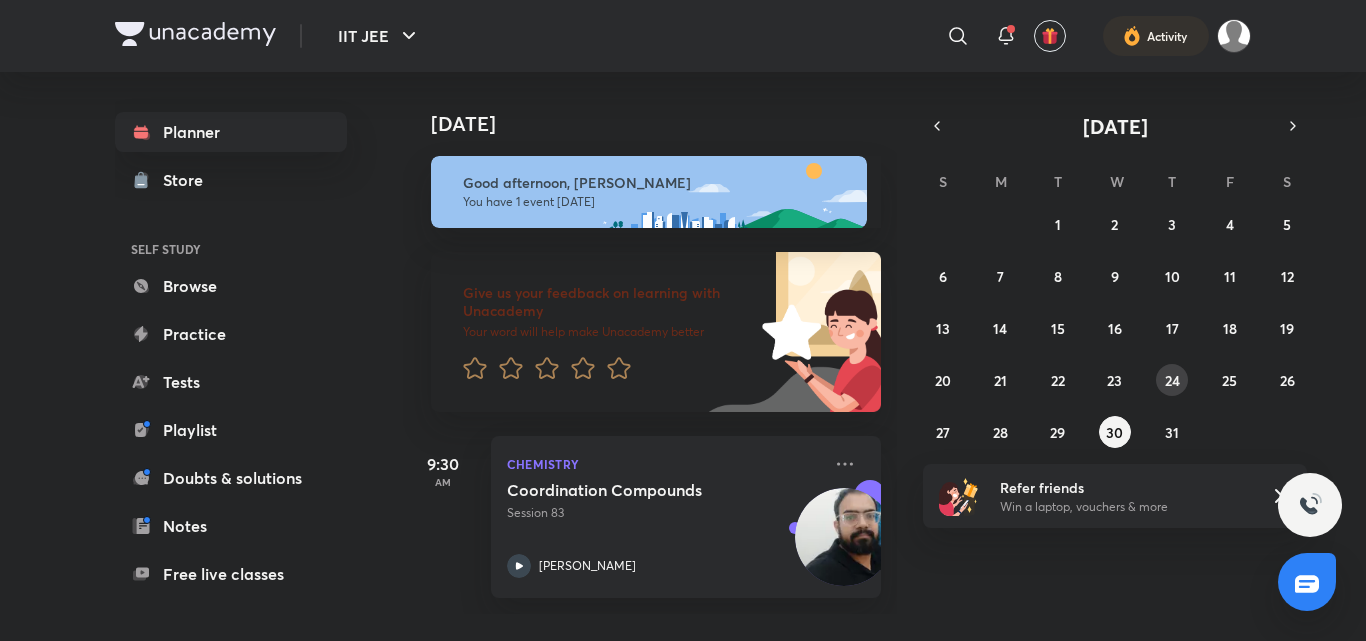 click on "24" at bounding box center (1172, 380) 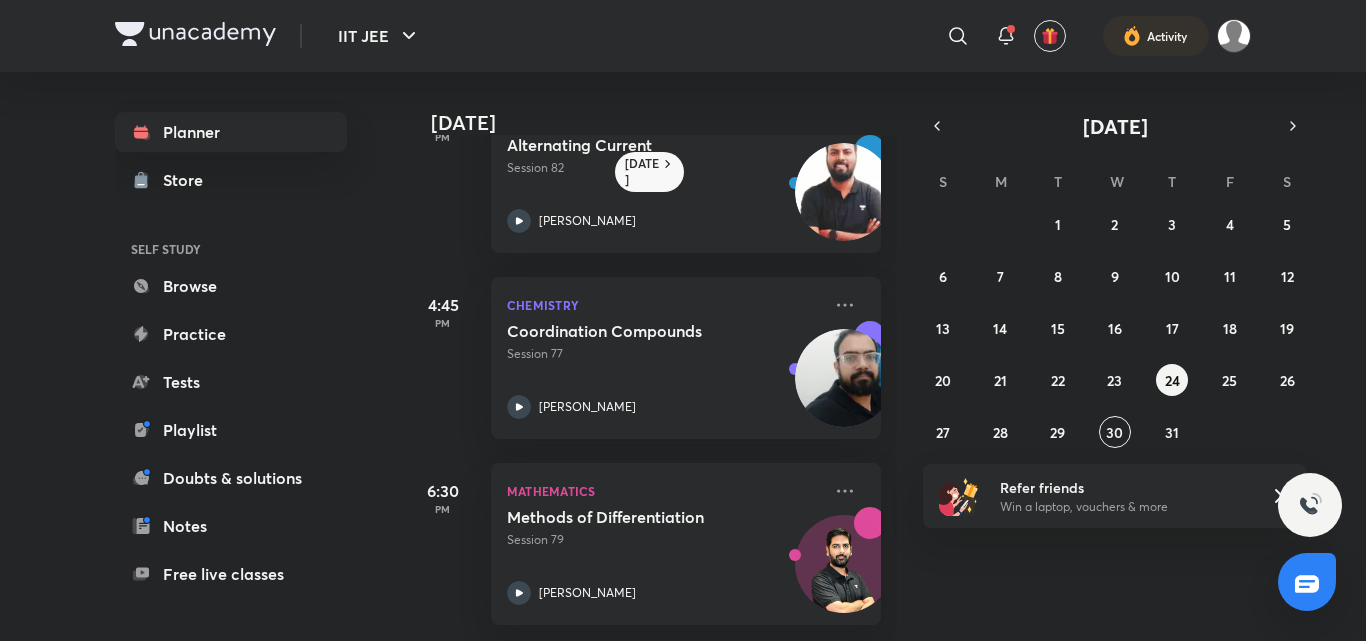 scroll, scrollTop: 642, scrollLeft: 0, axis: vertical 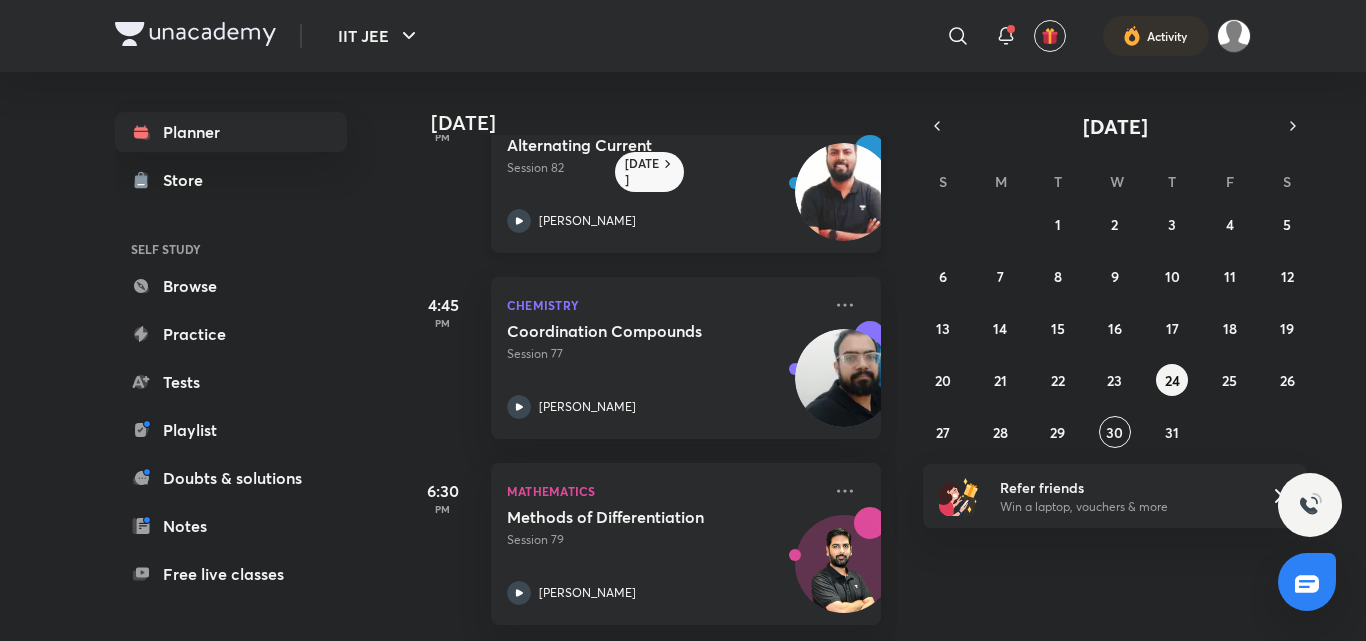 click on "Physics Alternating Current Session 82 Kanhaiya Yadav" at bounding box center (686, 172) 